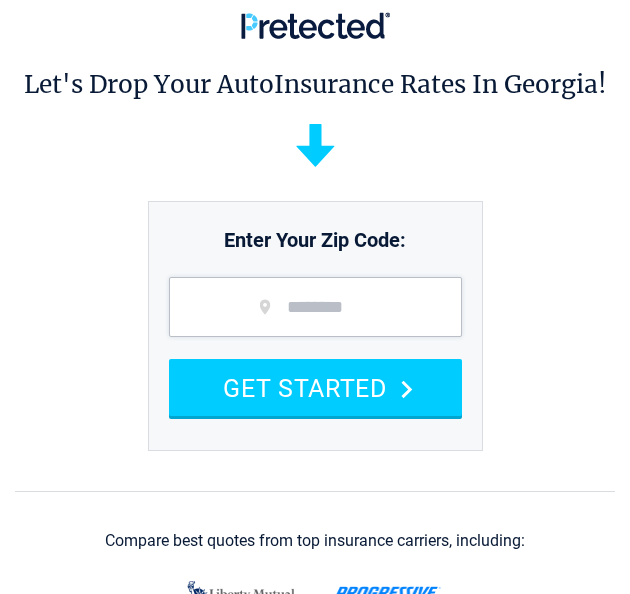 scroll, scrollTop: 0, scrollLeft: 0, axis: both 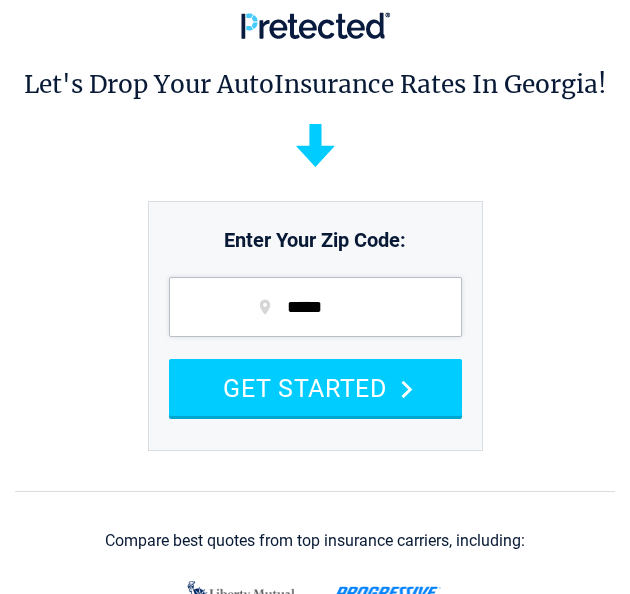 type on "*****" 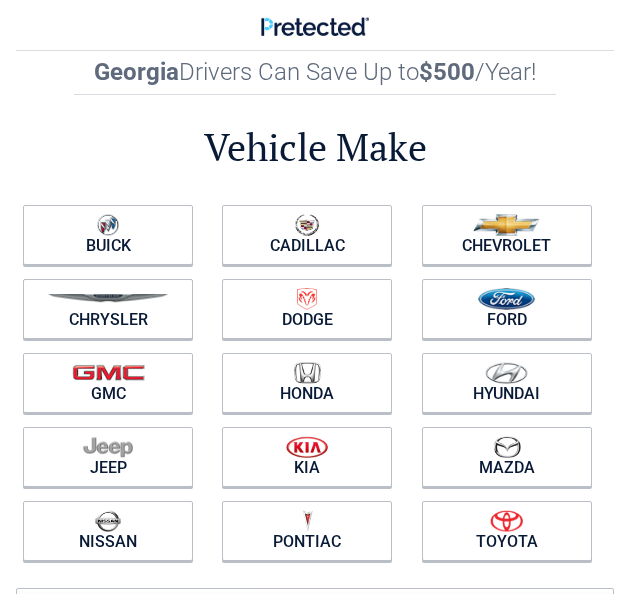 scroll, scrollTop: 0, scrollLeft: 0, axis: both 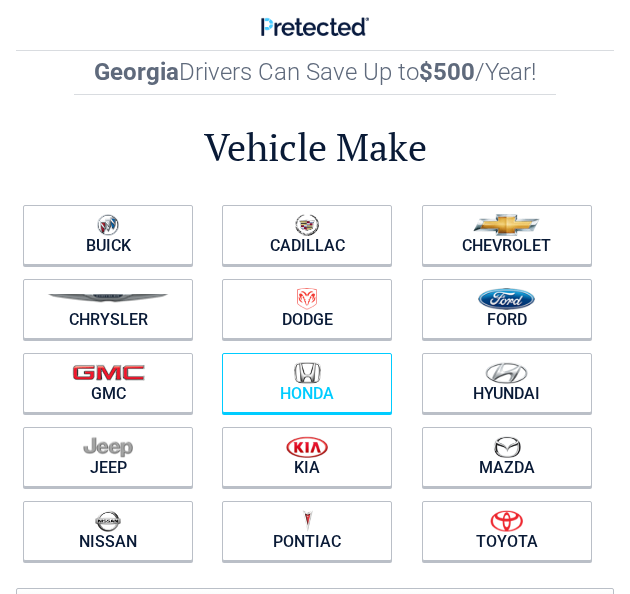 click on "Honda" at bounding box center [307, 383] 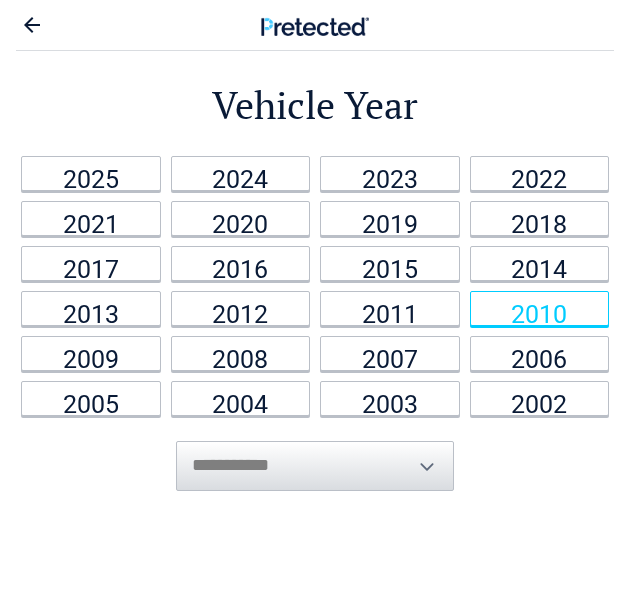click on "2010" at bounding box center (540, 308) 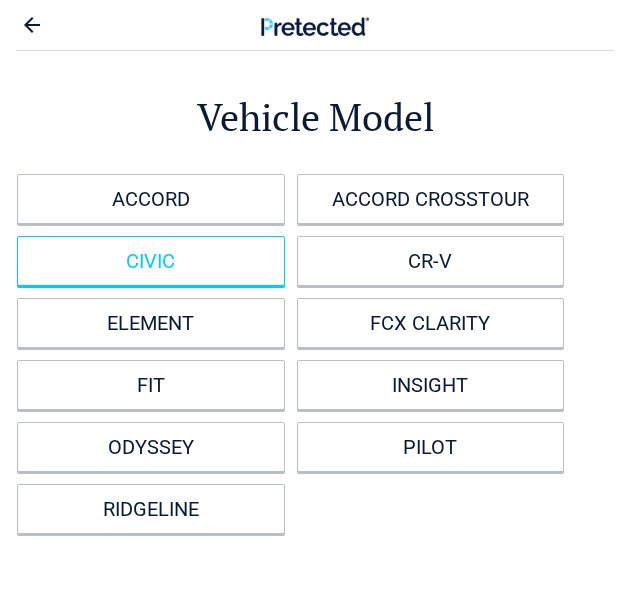click on "CIVIC" at bounding box center [151, 261] 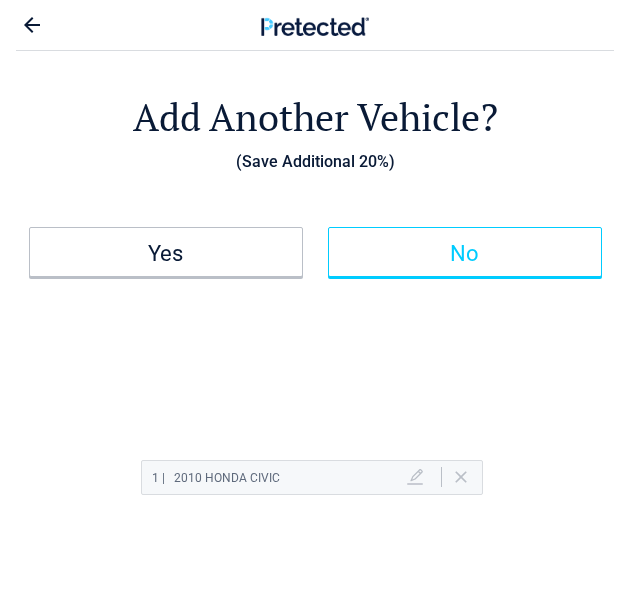 click on "No" at bounding box center (465, 254) 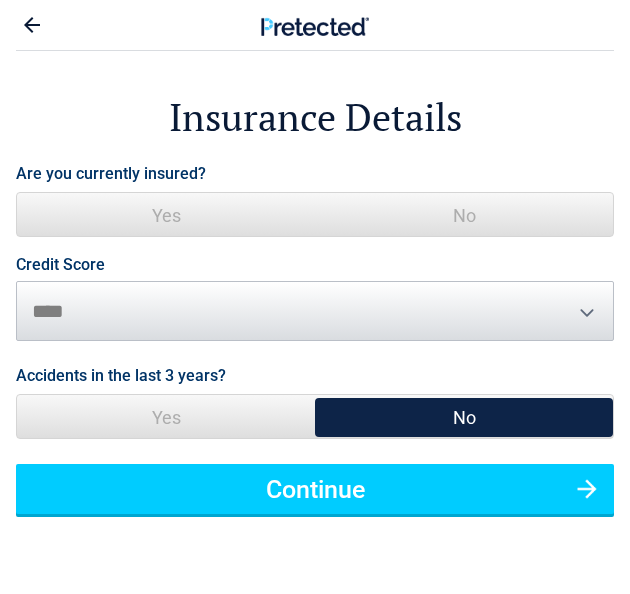 click on "Yes
No" at bounding box center [315, 214] 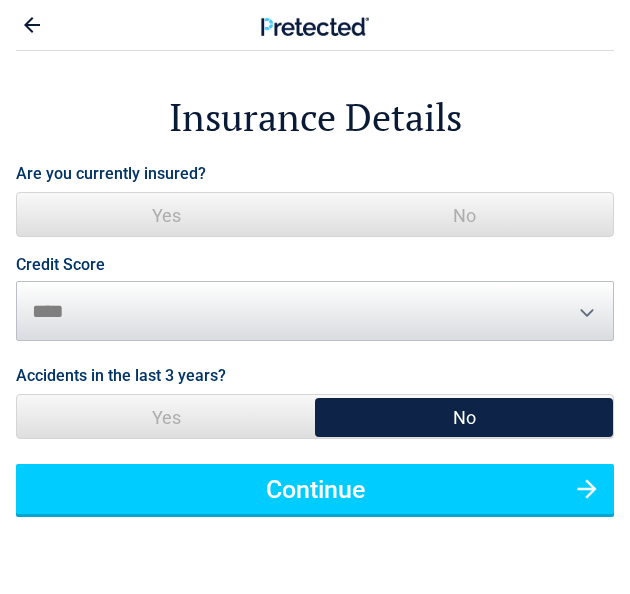 click on "Yes" at bounding box center (166, 215) 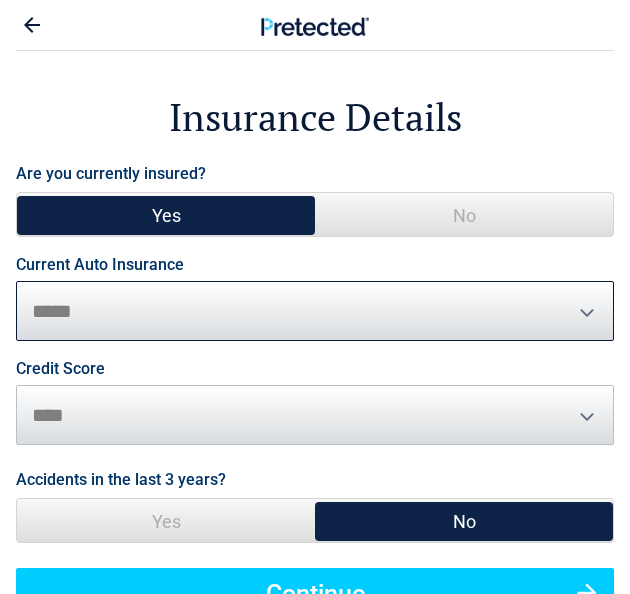 click on "**********" at bounding box center [315, 311] 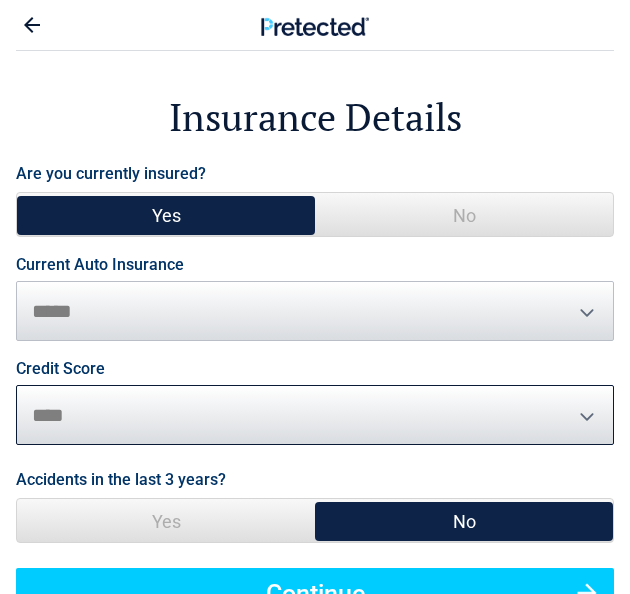 click on "*********
****
*******
****" at bounding box center (315, 415) 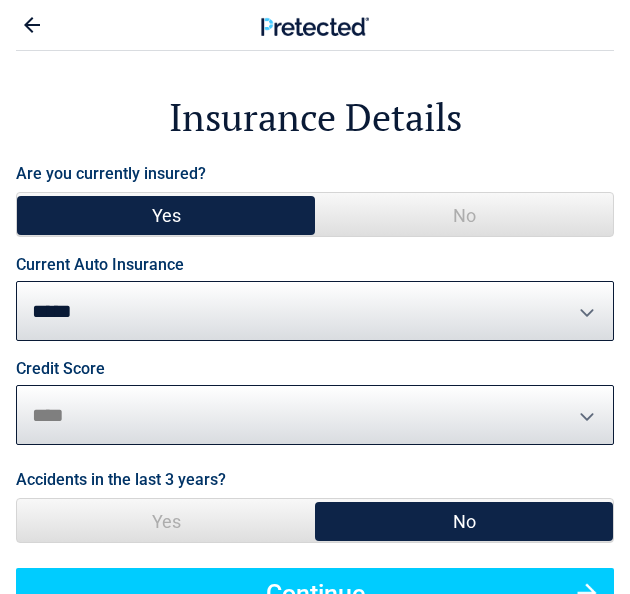 select on "*******" 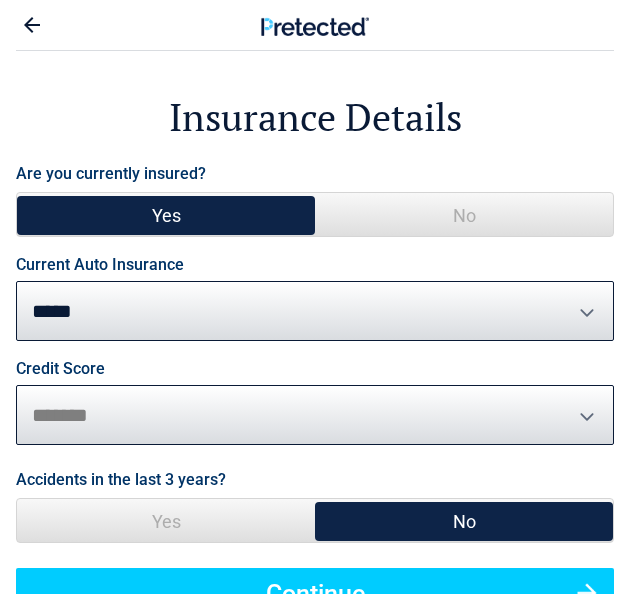 click on "*********
****
*******
****" at bounding box center (315, 415) 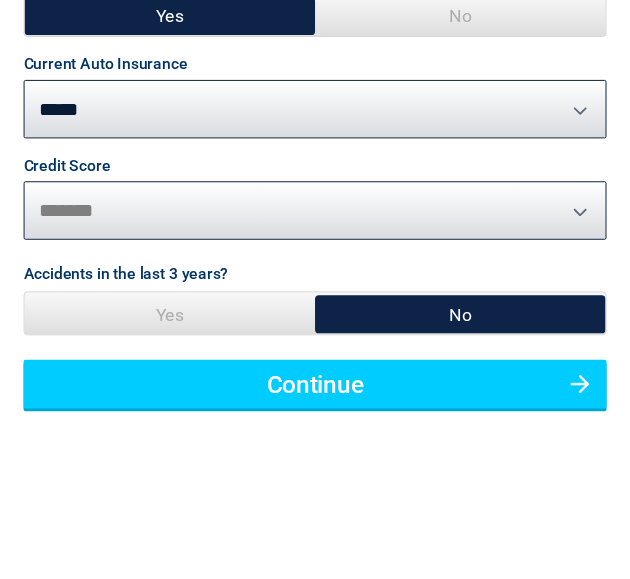 scroll, scrollTop: 200, scrollLeft: 0, axis: vertical 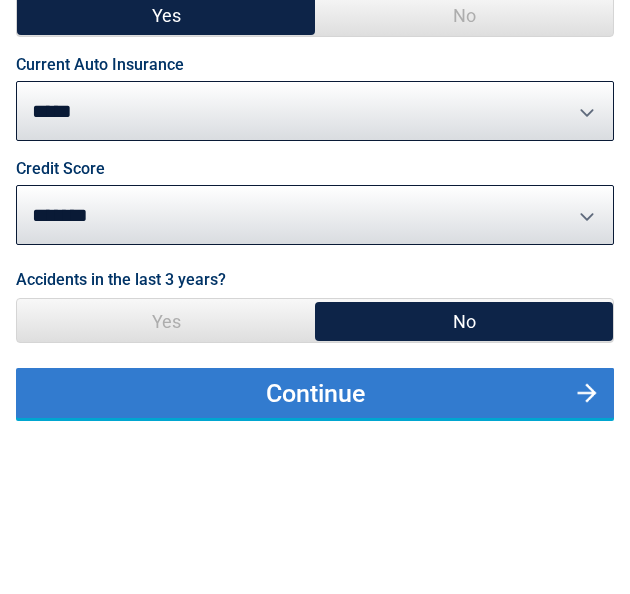 click on "Continue" at bounding box center [315, 393] 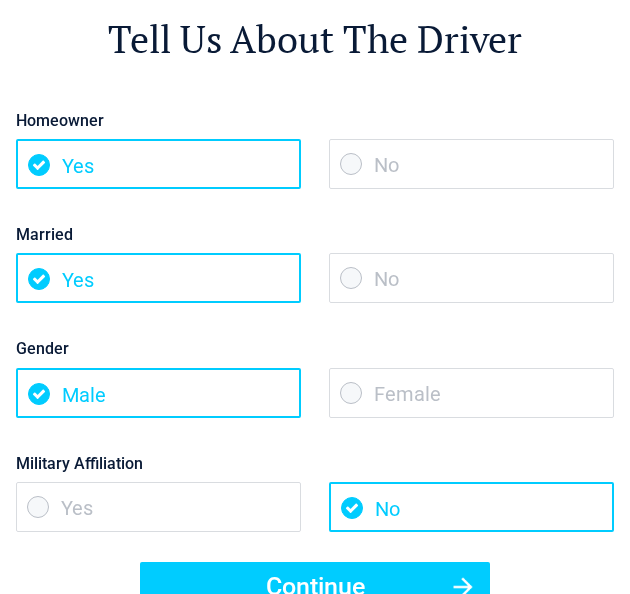 scroll, scrollTop: 0, scrollLeft: 0, axis: both 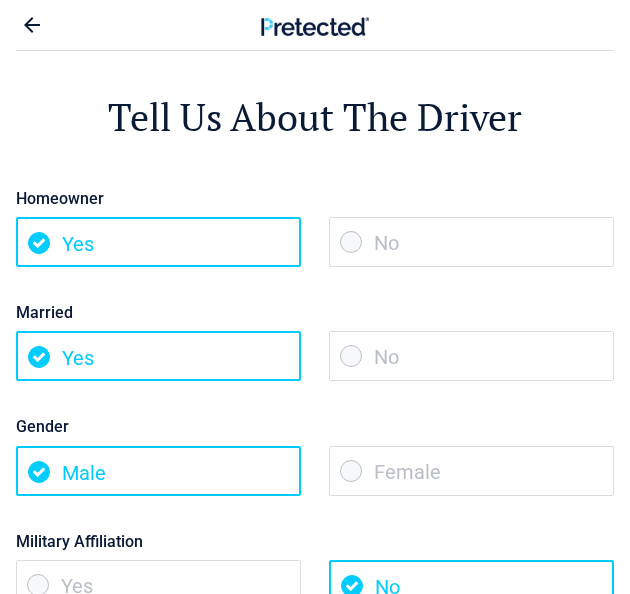 click on "Married
Yes
No" at bounding box center [315, 326] 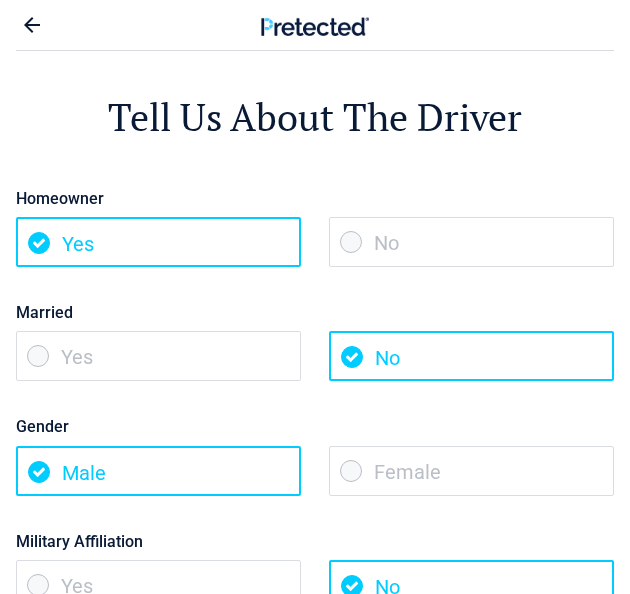 click on "No" at bounding box center [471, 356] 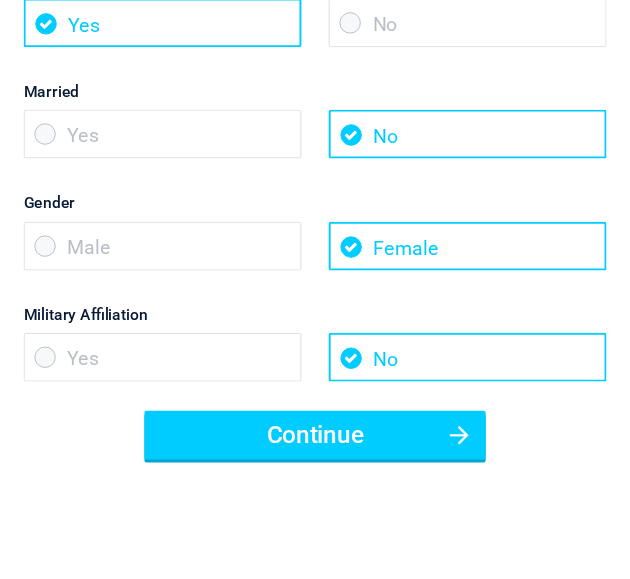 scroll, scrollTop: 300, scrollLeft: 0, axis: vertical 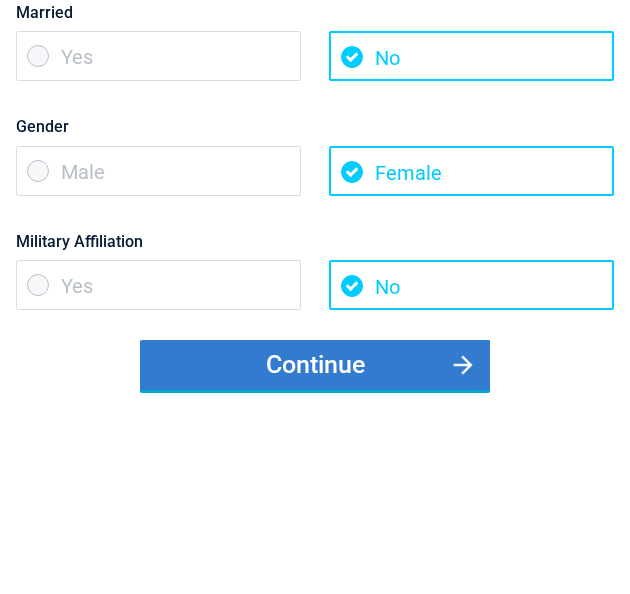 click on "Continue" at bounding box center (315, 365) 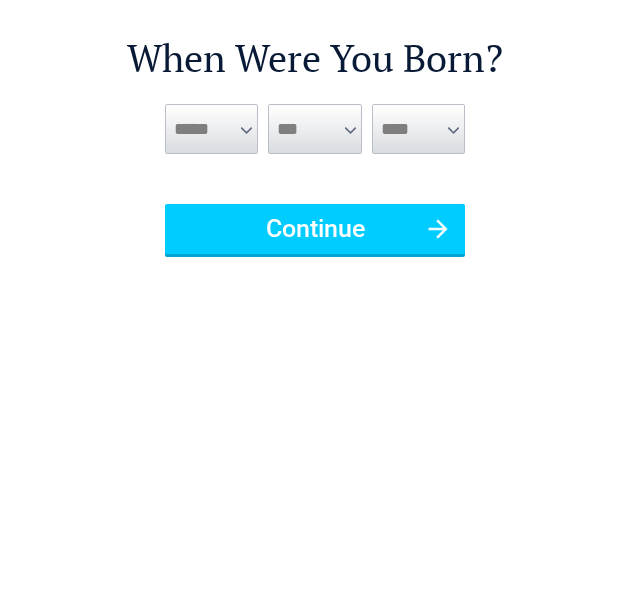 scroll, scrollTop: 0, scrollLeft: 0, axis: both 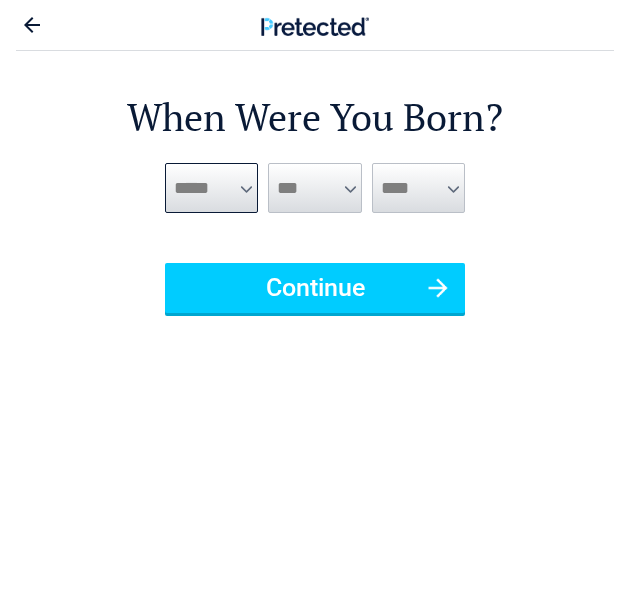 click on "*****
***
***
***
***
***
***
***
***
***
***
***
***" at bounding box center (211, 188) 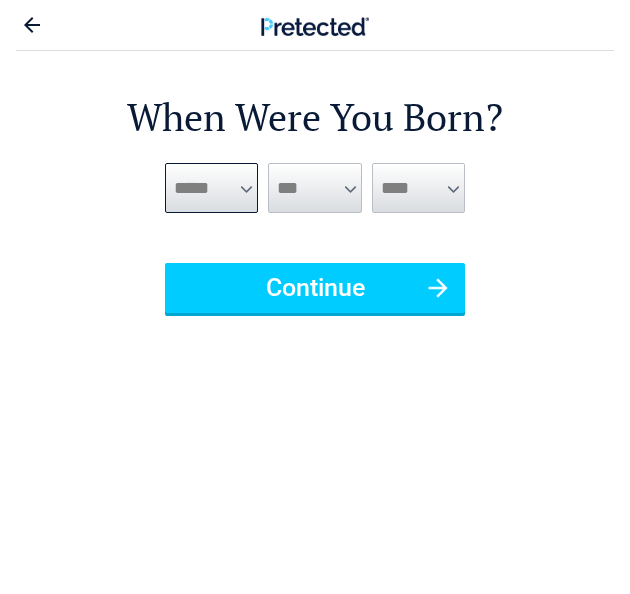select on "*" 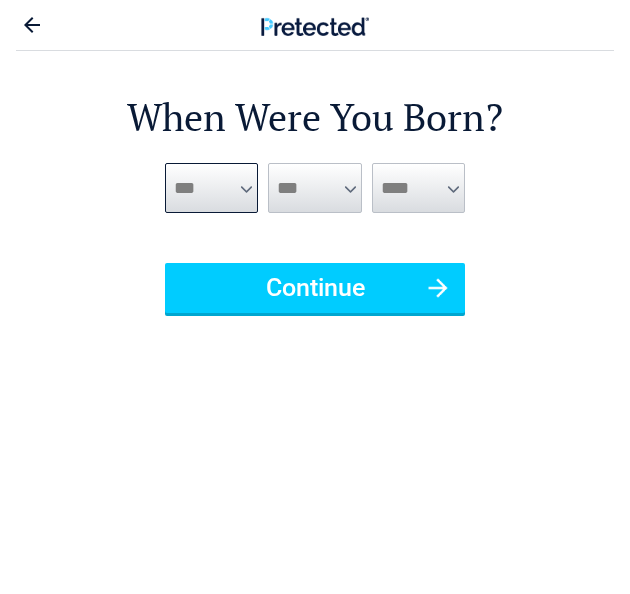 click on "*****
***
***
***
***
***
***
***
***
***
***
***
***" at bounding box center (211, 188) 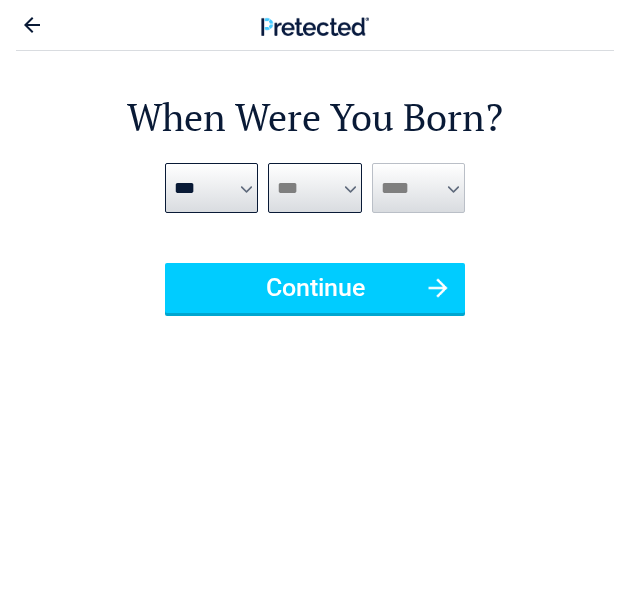 click on "*** * * * * * * * * * ** ** ** ** ** ** ** ** ** ** ** ** ** ** ** ** ** ** ** ** **" at bounding box center (314, 188) 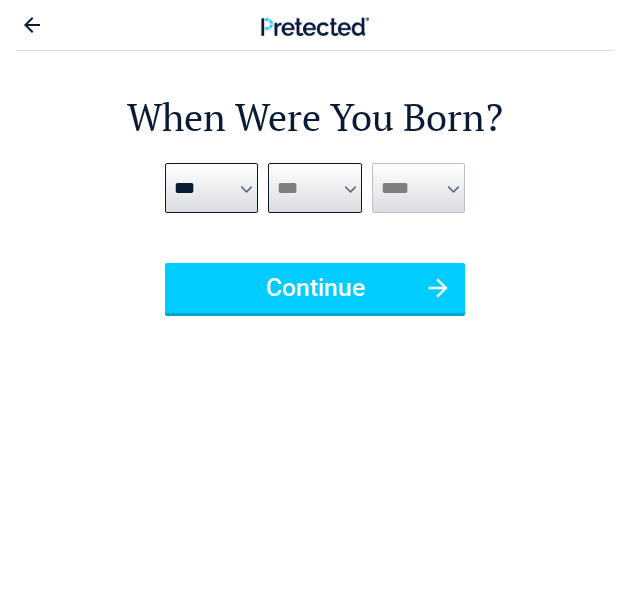 select on "*" 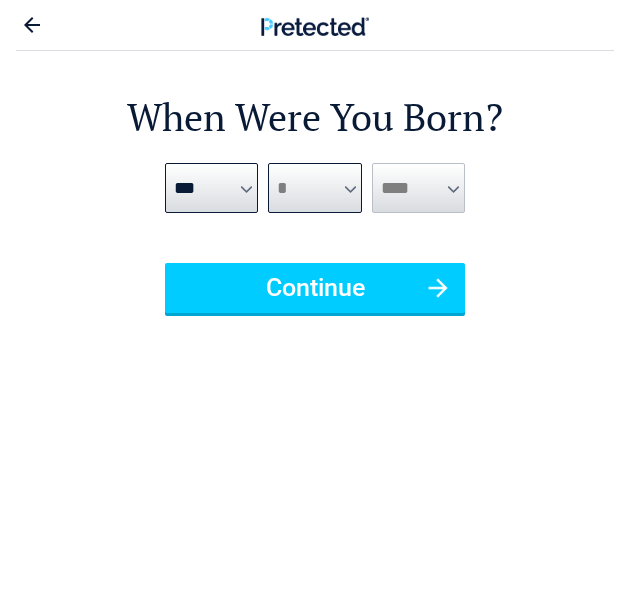 click on "*** * * * * * * * * * ** ** ** ** ** ** ** ** ** ** ** ** ** ** ** ** ** ** ** ** **" at bounding box center [314, 188] 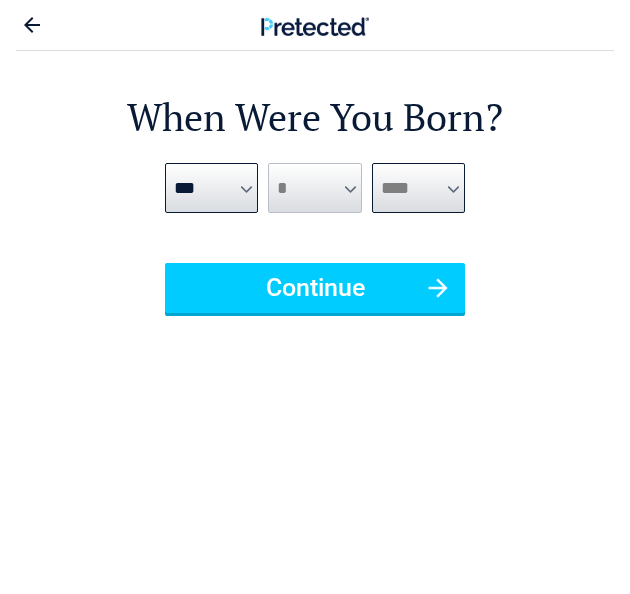 click on "****
****
****
****
****
****
****
****
****
****
****
****
****
****
****
****
****
****
****
****
****
****
****
****
****
****
****
****
****
****
****
****
****
****
****
****
****
****
****
****
****
****
****
****
****
****
****
****
****
****
****
****
****
****
****
****
****
****
****
****
****
****
****
****" at bounding box center [418, 188] 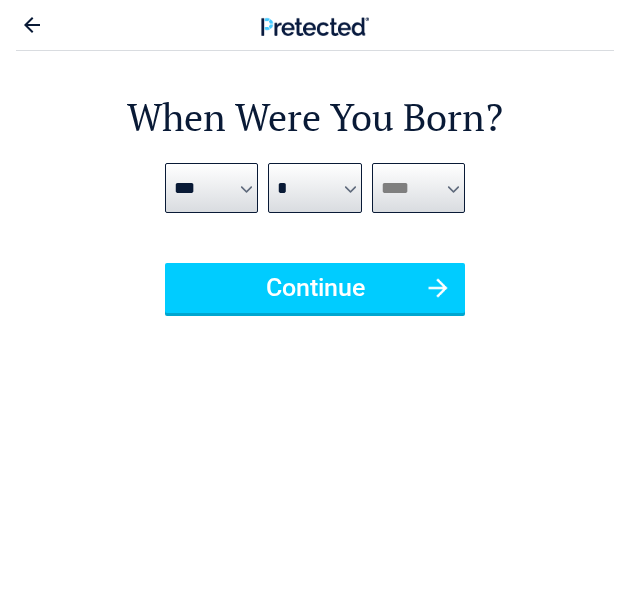 select on "****" 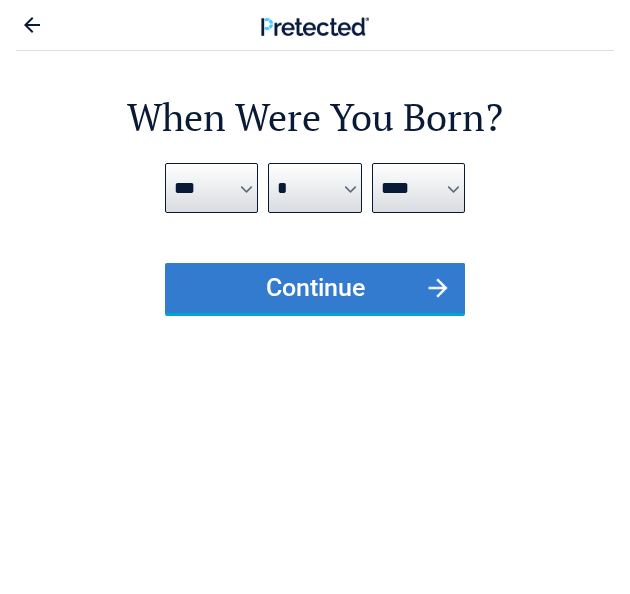 drag, startPoint x: 392, startPoint y: 292, endPoint x: 381, endPoint y: 290, distance: 11.18034 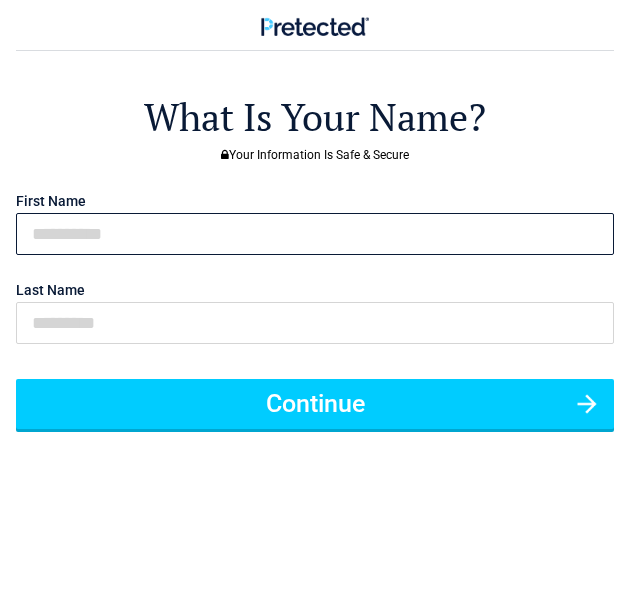 click at bounding box center (315, 234) 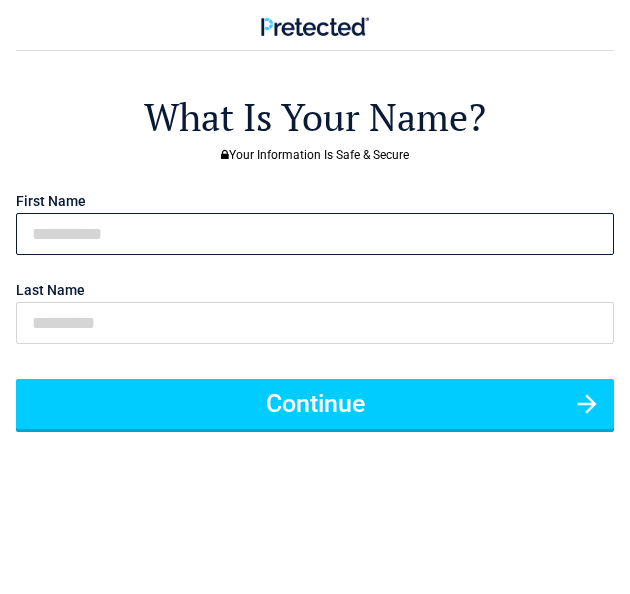 type on "******" 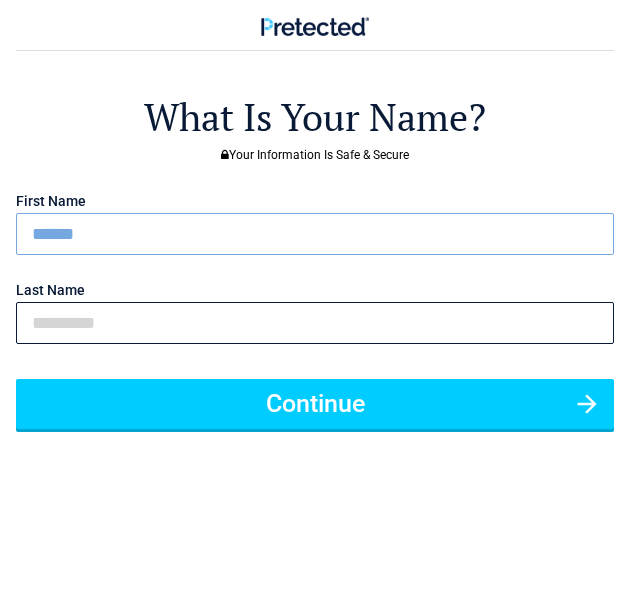 click at bounding box center [315, 323] 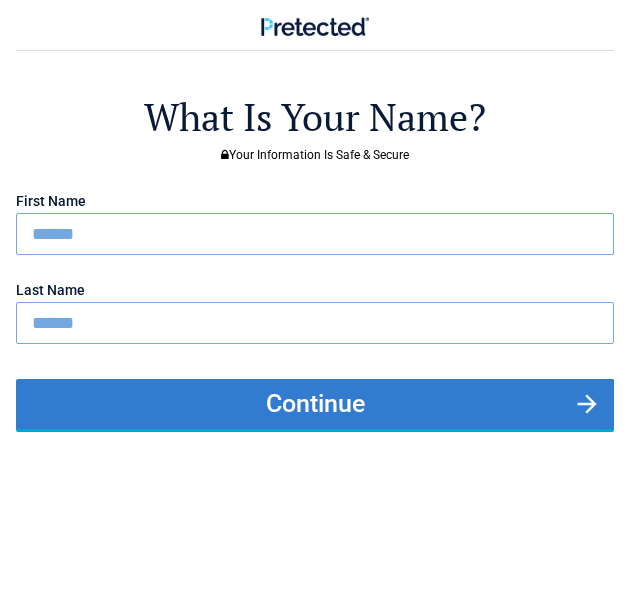 click on "Continue" at bounding box center (315, 404) 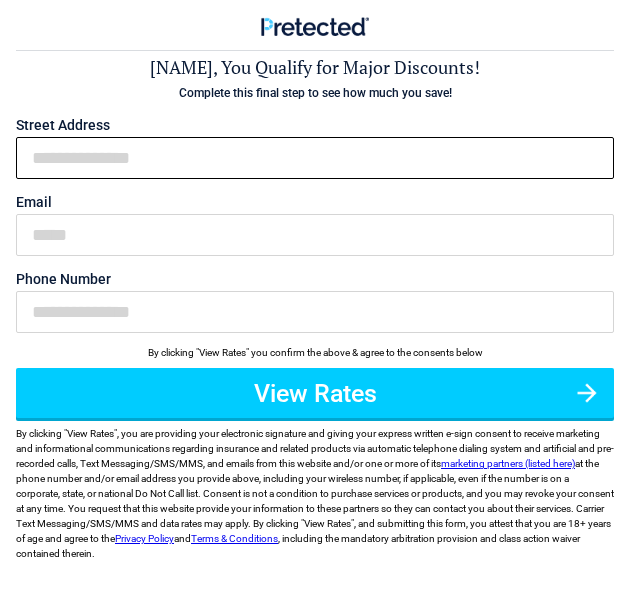 click on "First Name" at bounding box center [315, 158] 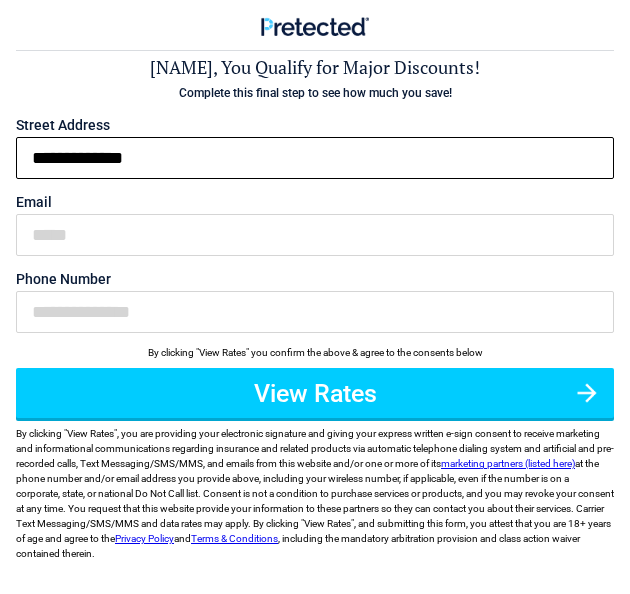 type on "**********" 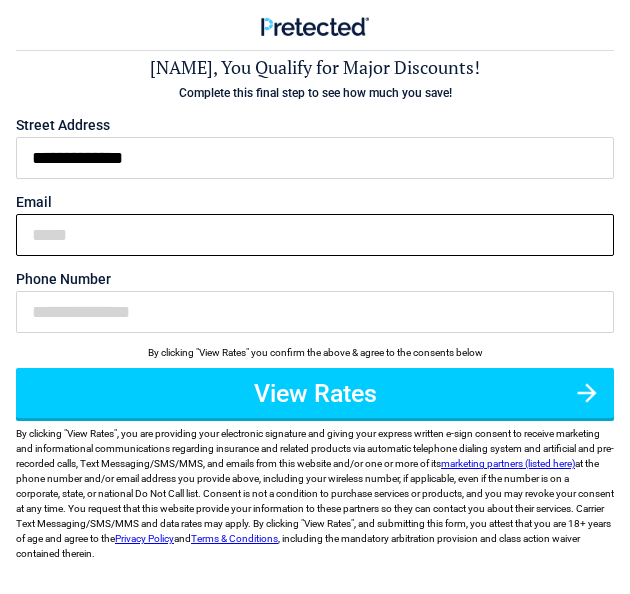 click on "Email" at bounding box center (315, 235) 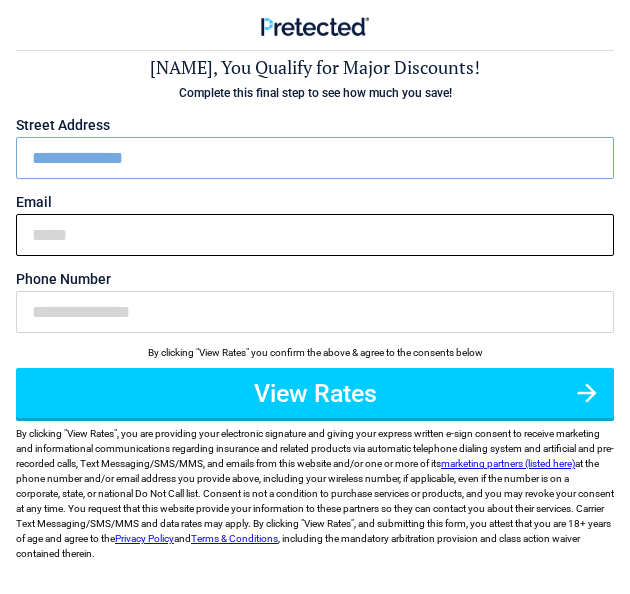 type on "**********" 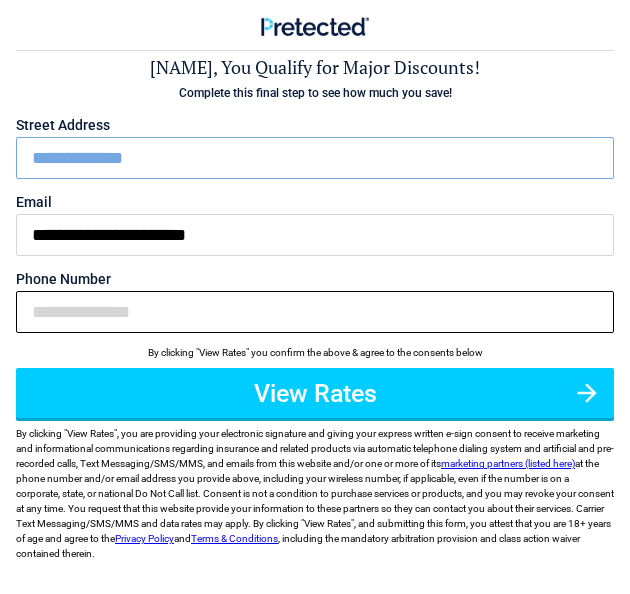 type on "**********" 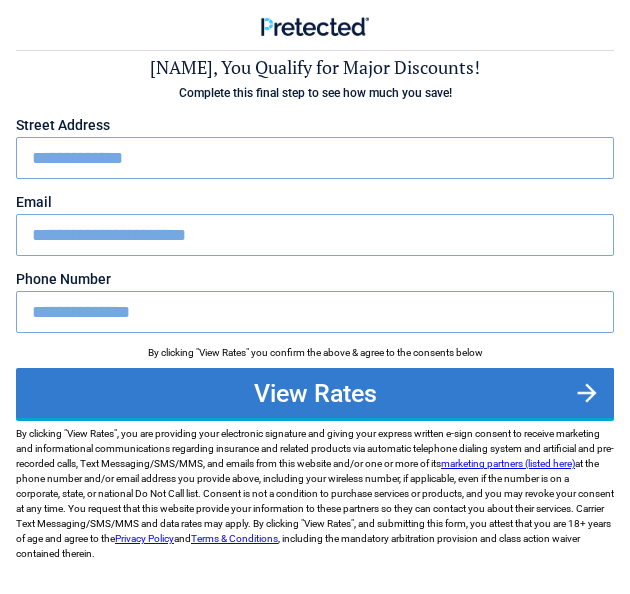 click on "View Rates" at bounding box center (315, 393) 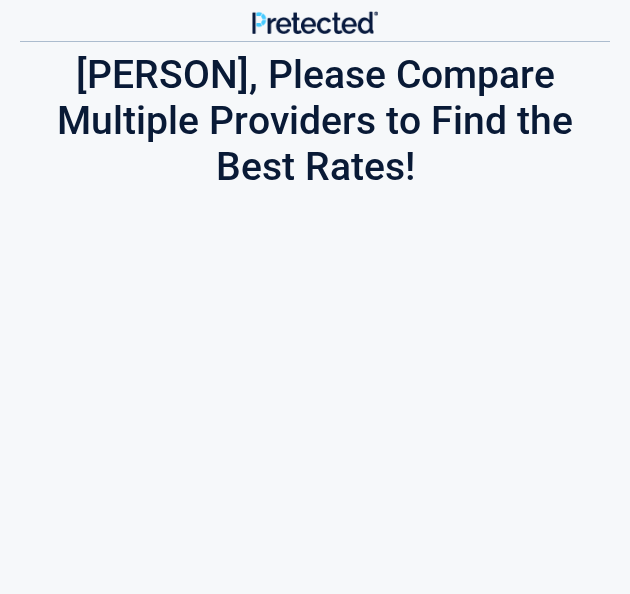 scroll, scrollTop: 0, scrollLeft: 0, axis: both 